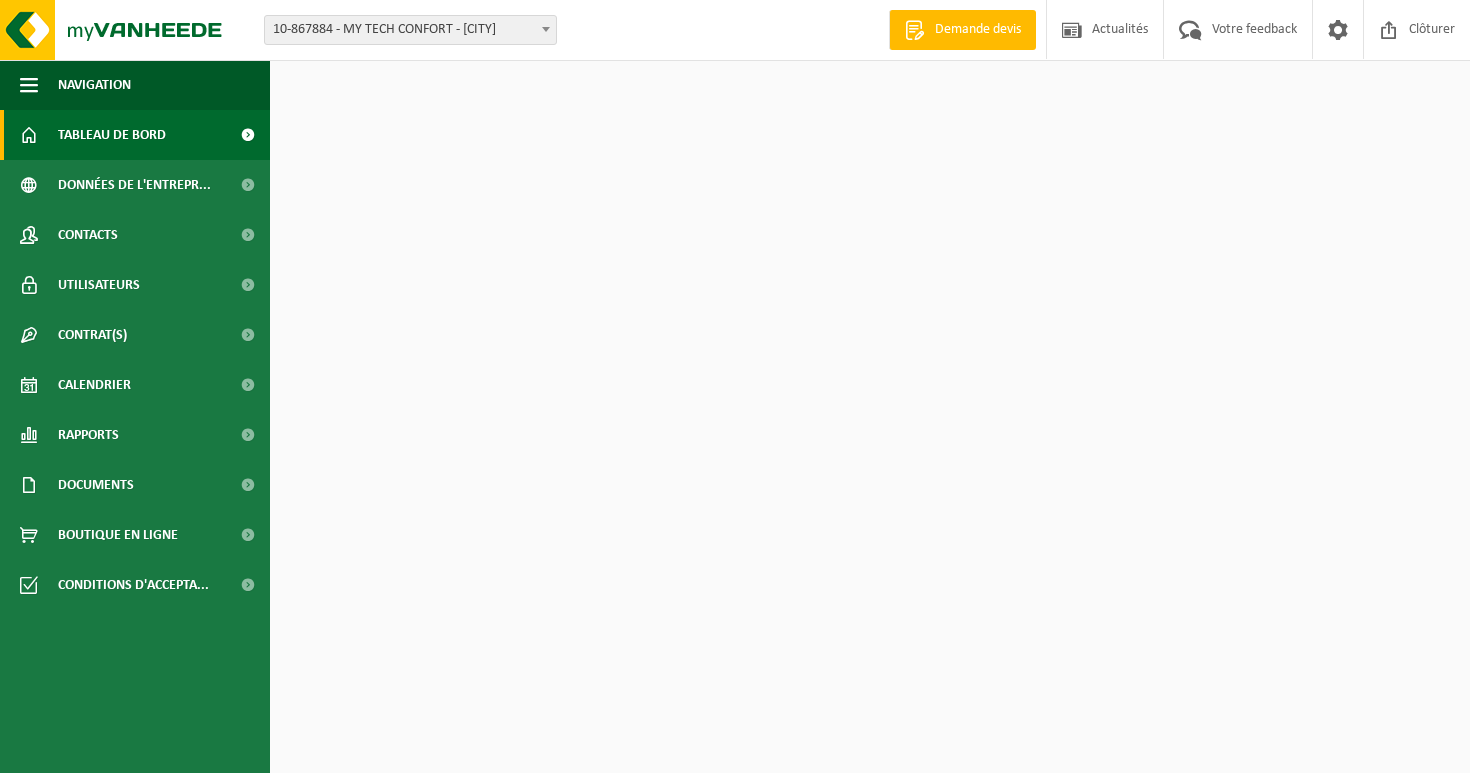 scroll, scrollTop: 0, scrollLeft: 0, axis: both 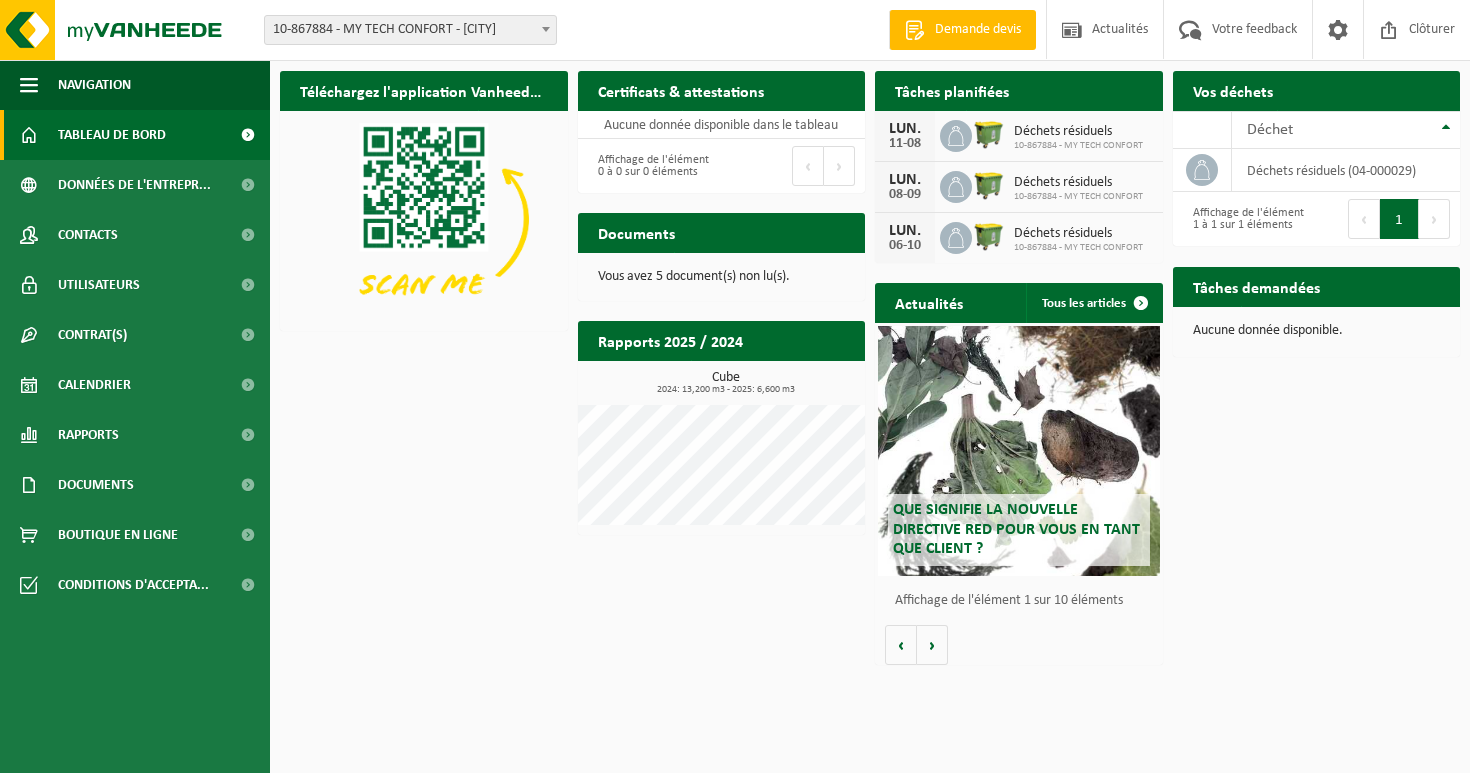 click on "LUN.     11-08" at bounding box center (905, 136) 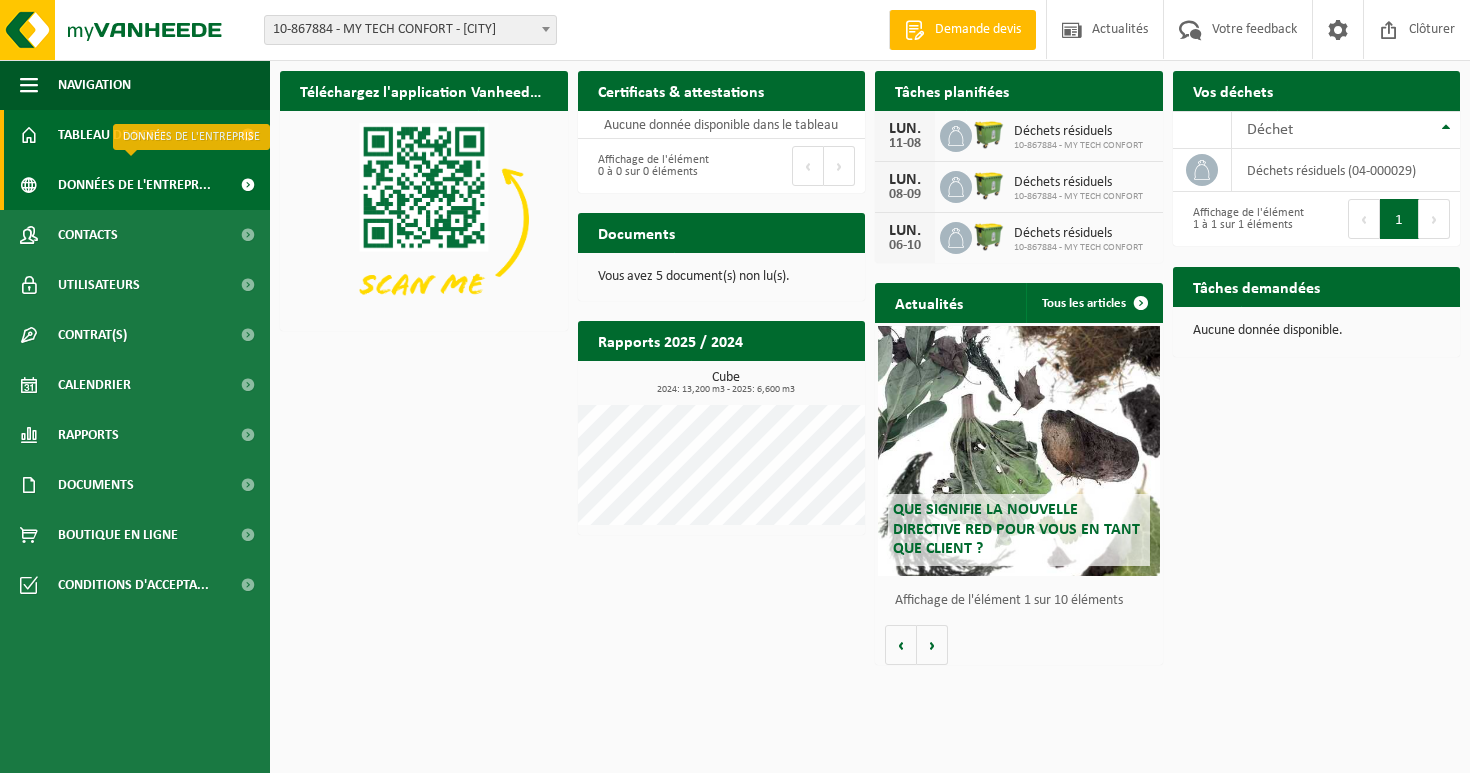 click on "Données de l'entrepr..." at bounding box center [134, 185] 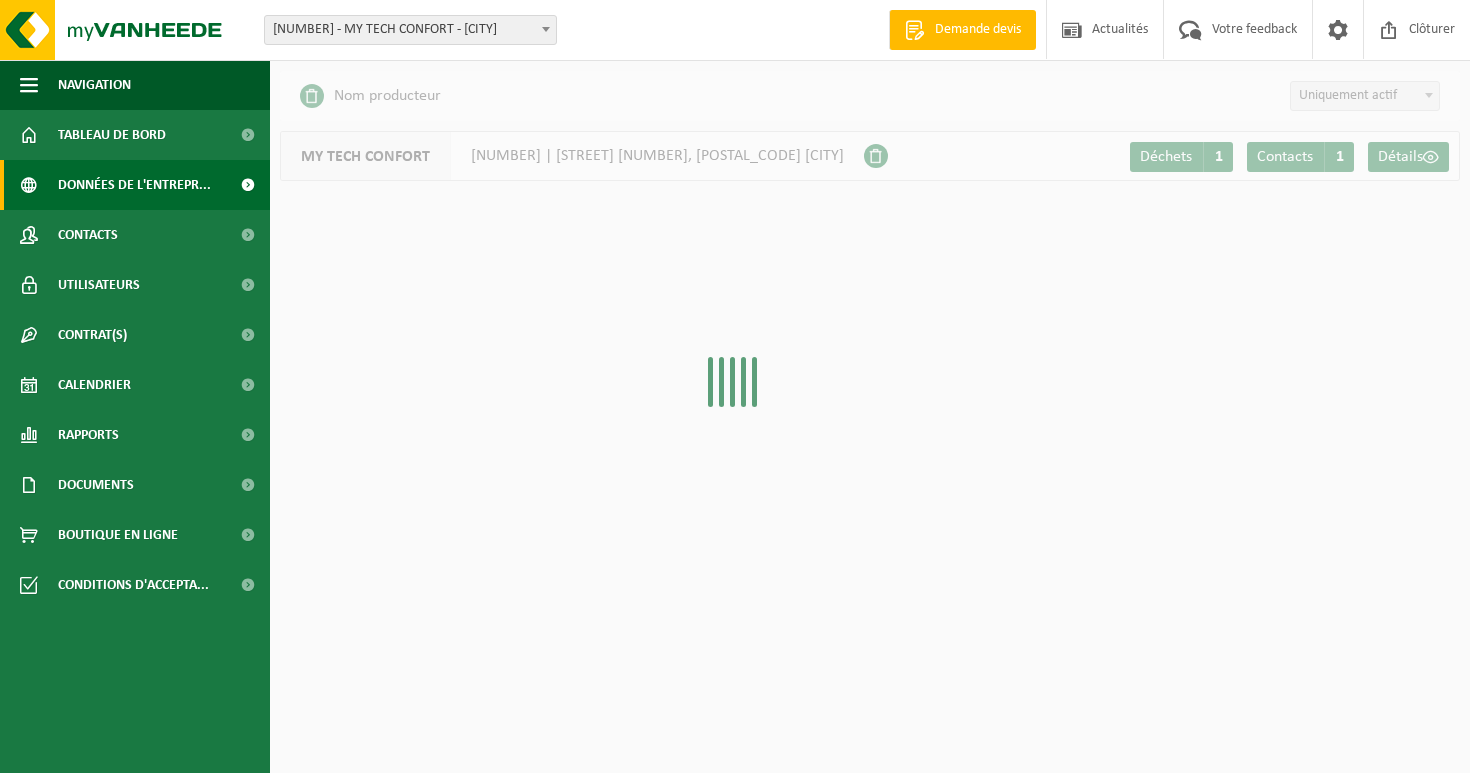 scroll, scrollTop: 0, scrollLeft: 0, axis: both 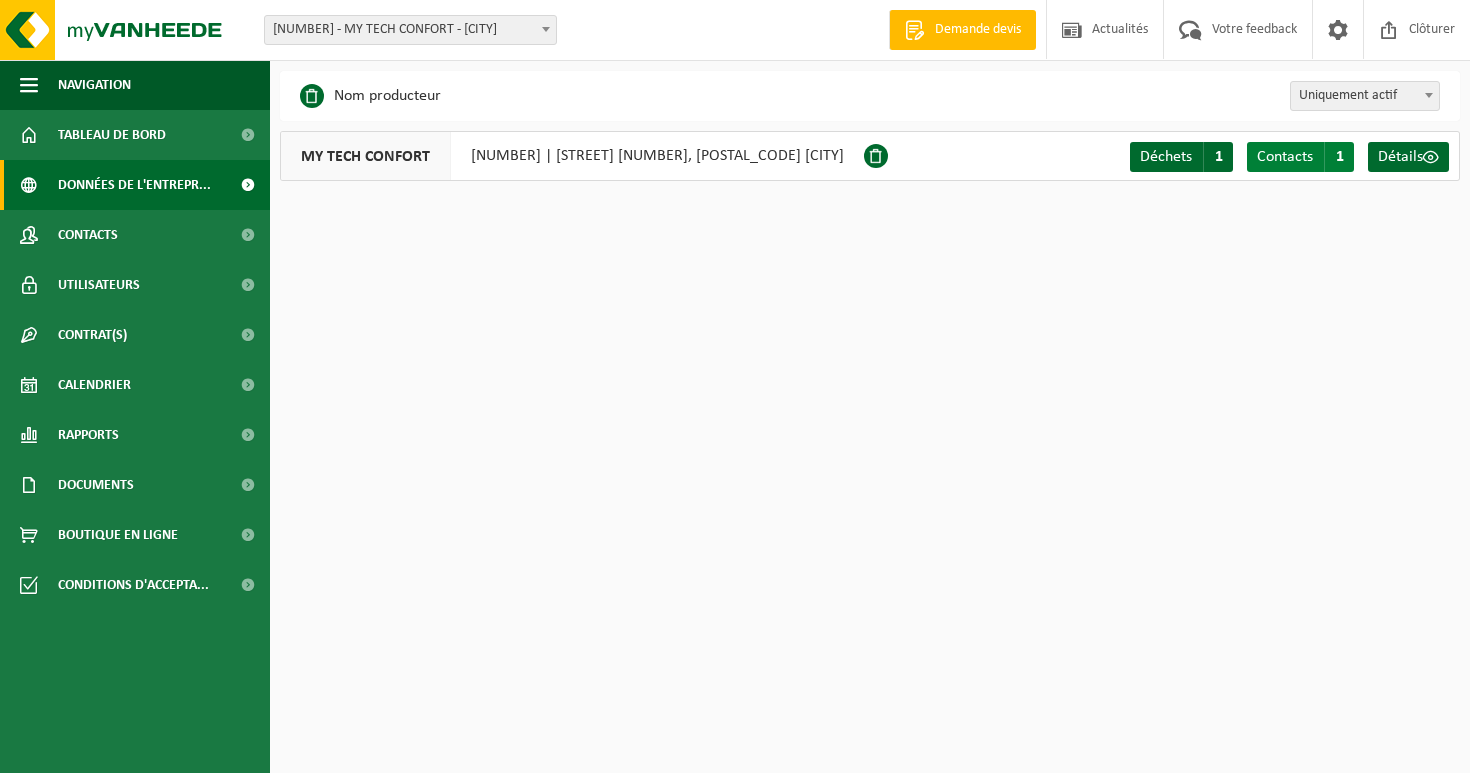 click on "Contacts" at bounding box center [1285, 157] 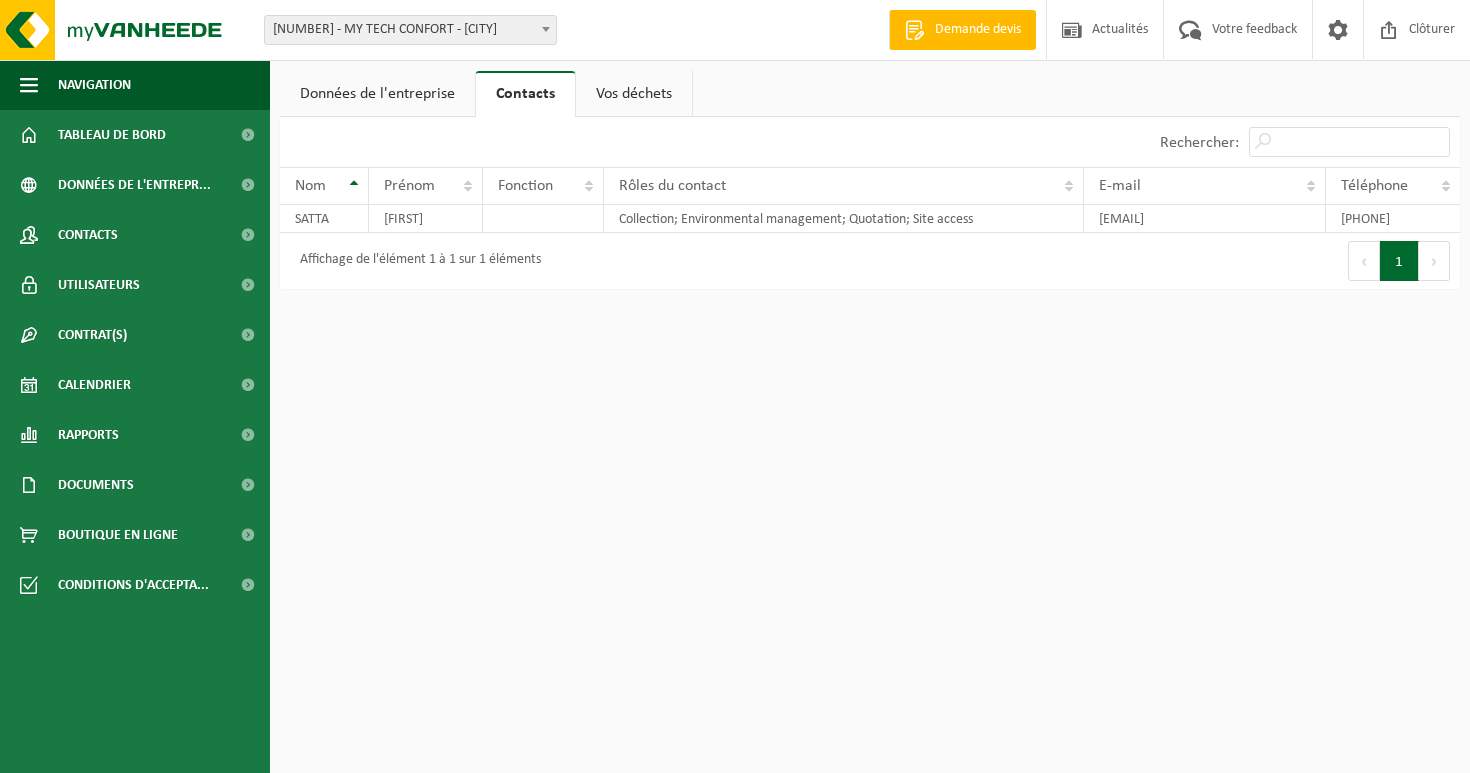 scroll, scrollTop: 0, scrollLeft: 0, axis: both 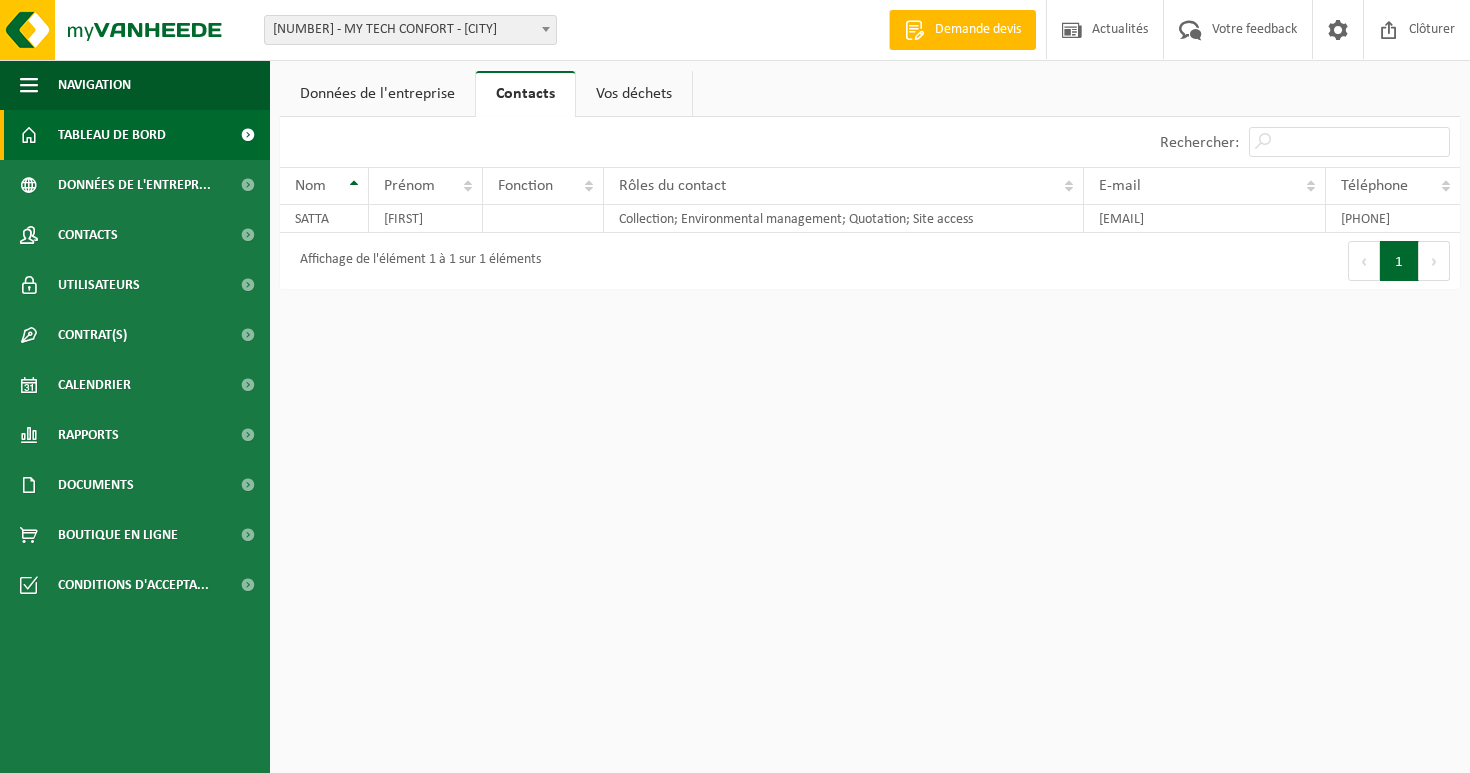 click on "Tableau de bord" at bounding box center (112, 135) 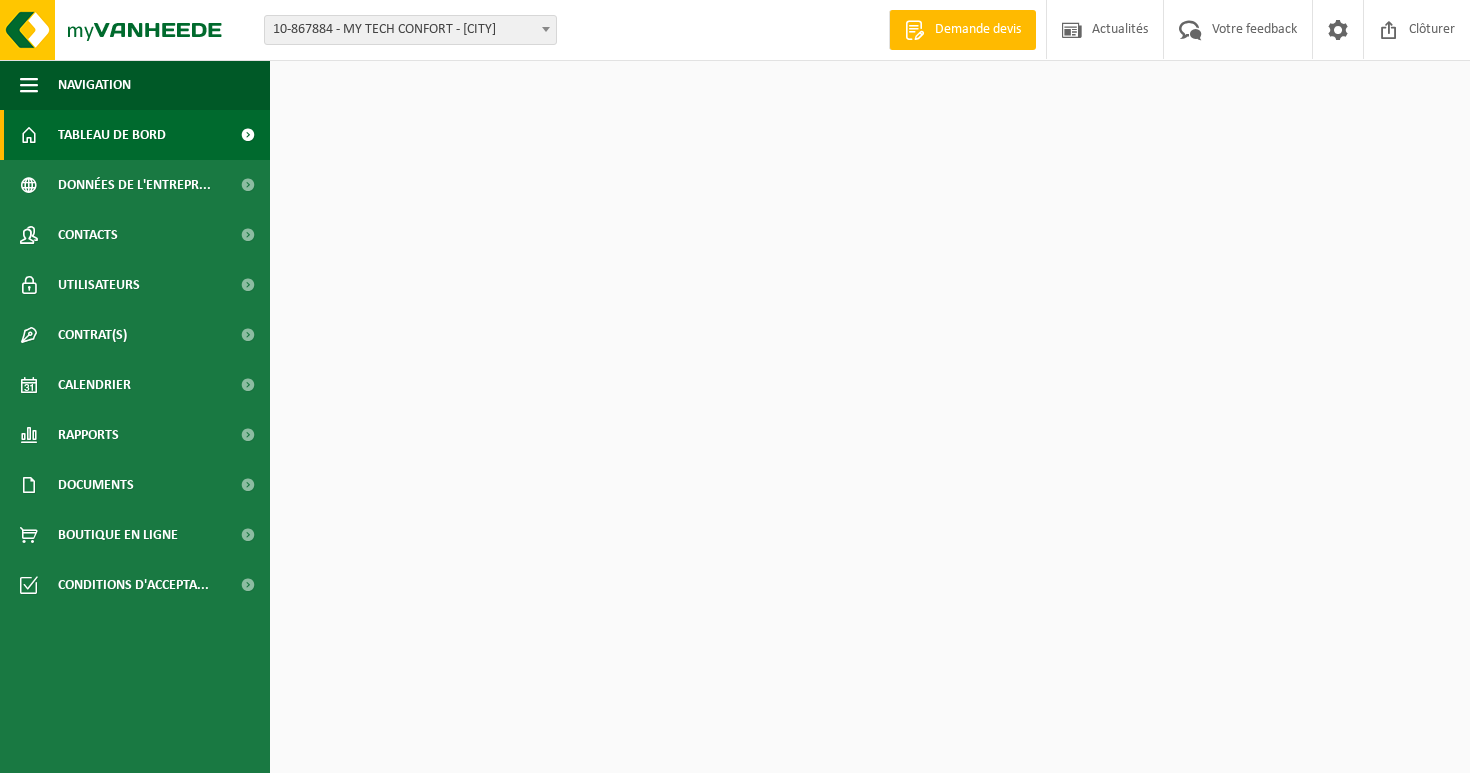 scroll, scrollTop: 0, scrollLeft: 0, axis: both 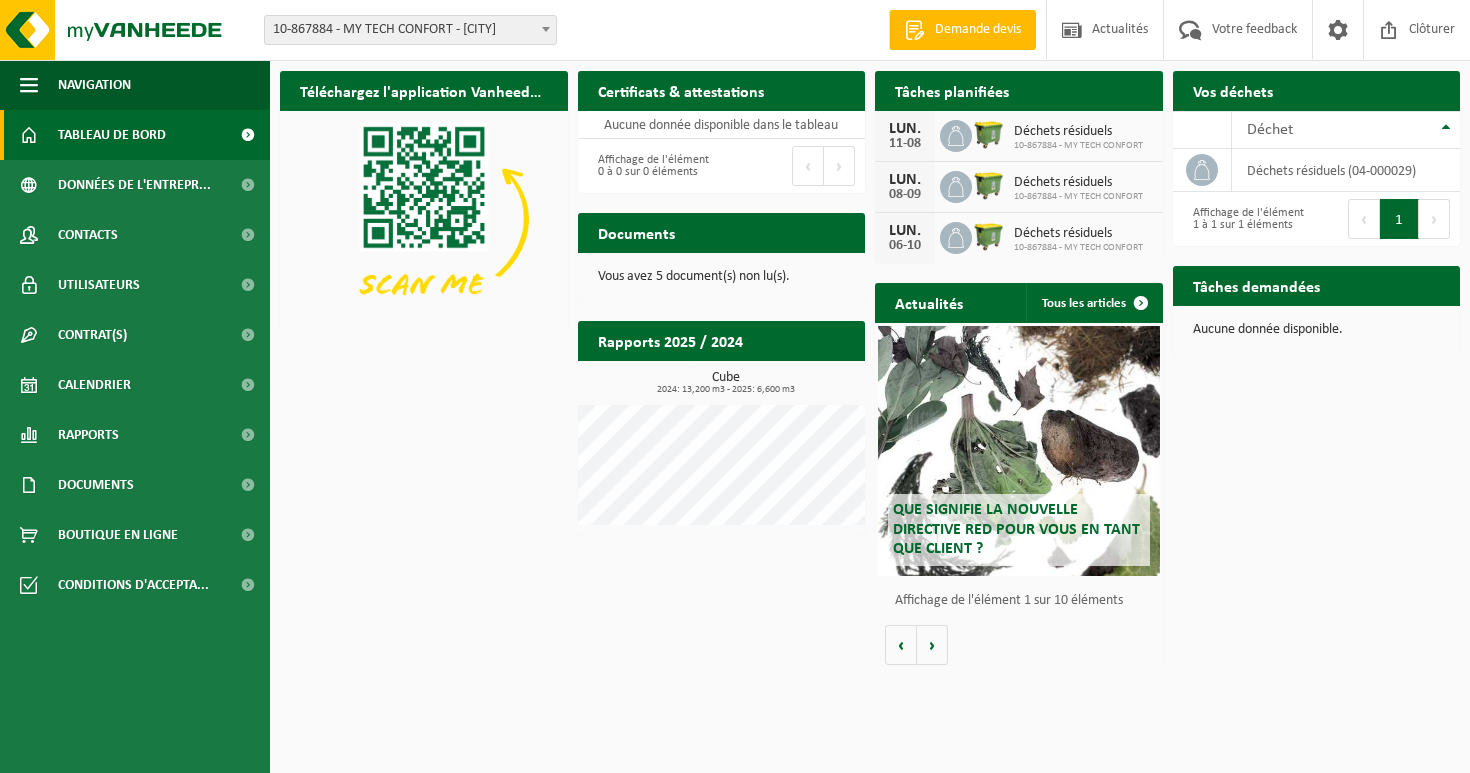 click 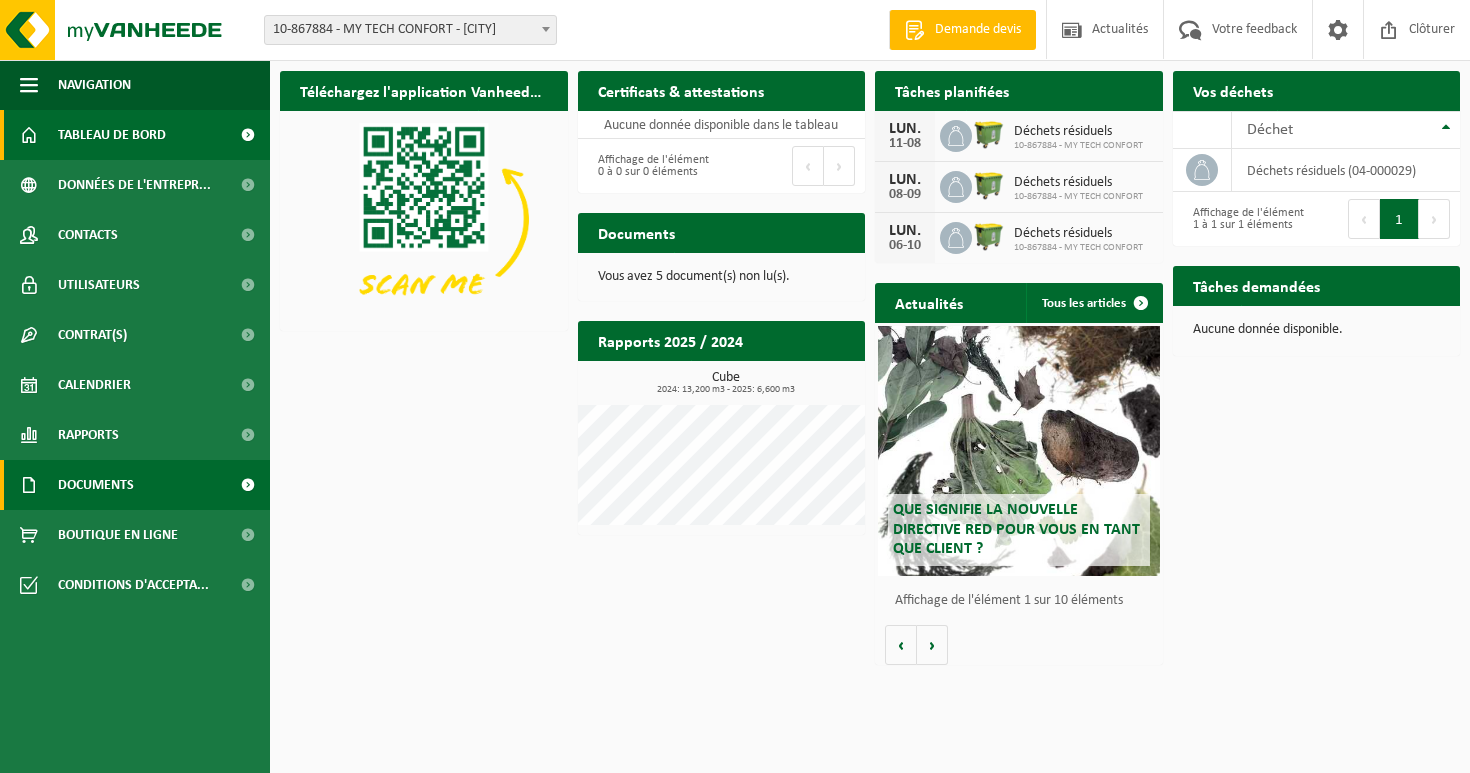 click on "Documents" at bounding box center (96, 485) 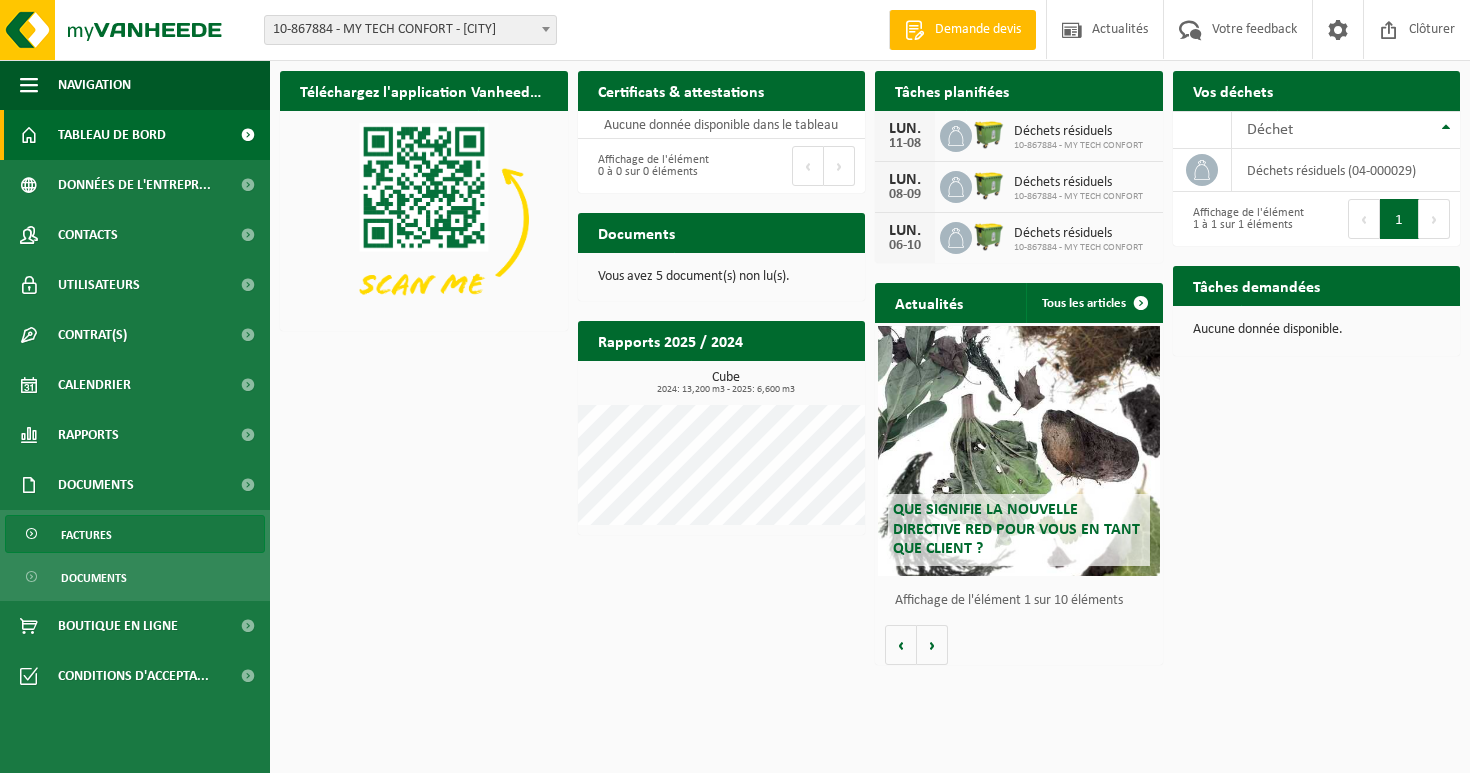 click on "Factures" at bounding box center [135, 534] 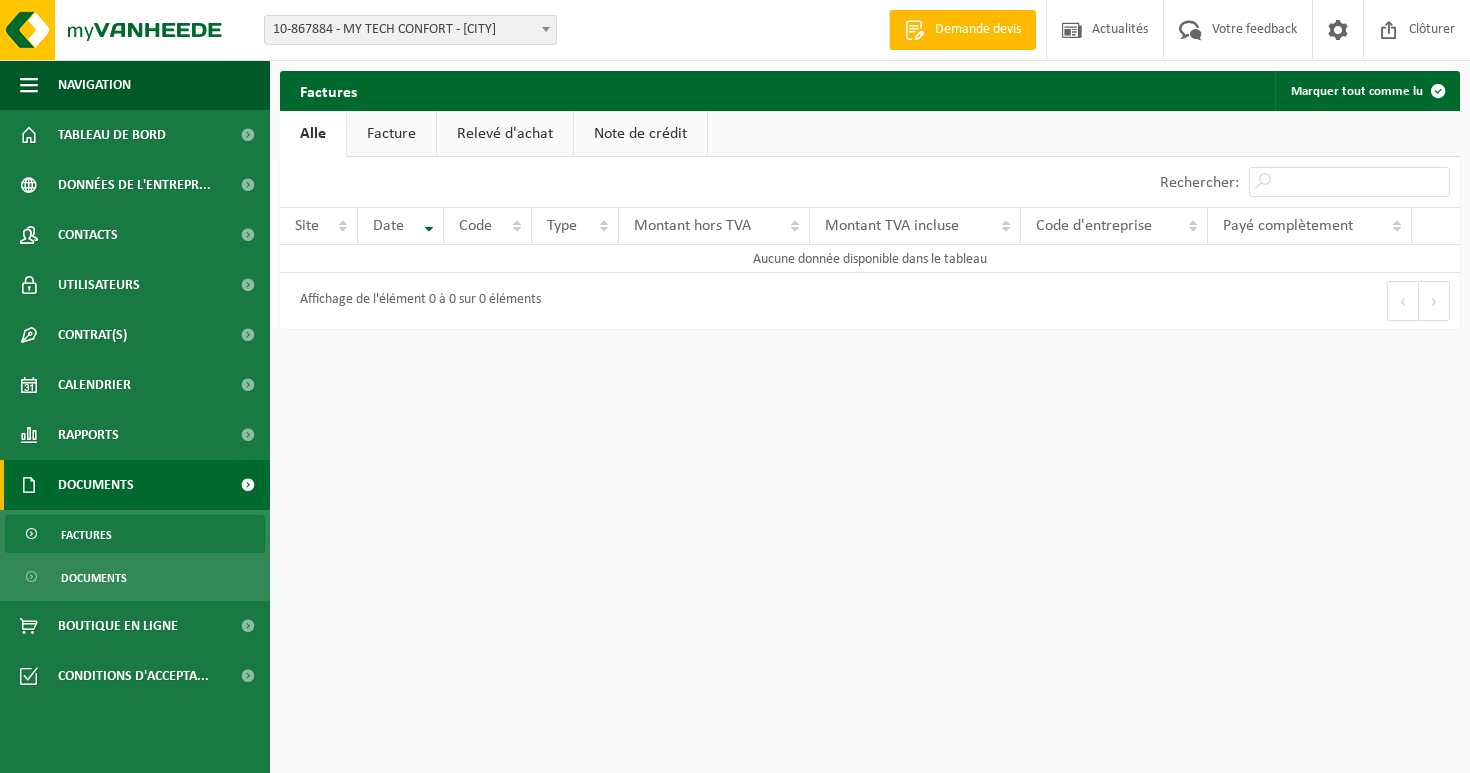 scroll, scrollTop: 0, scrollLeft: 0, axis: both 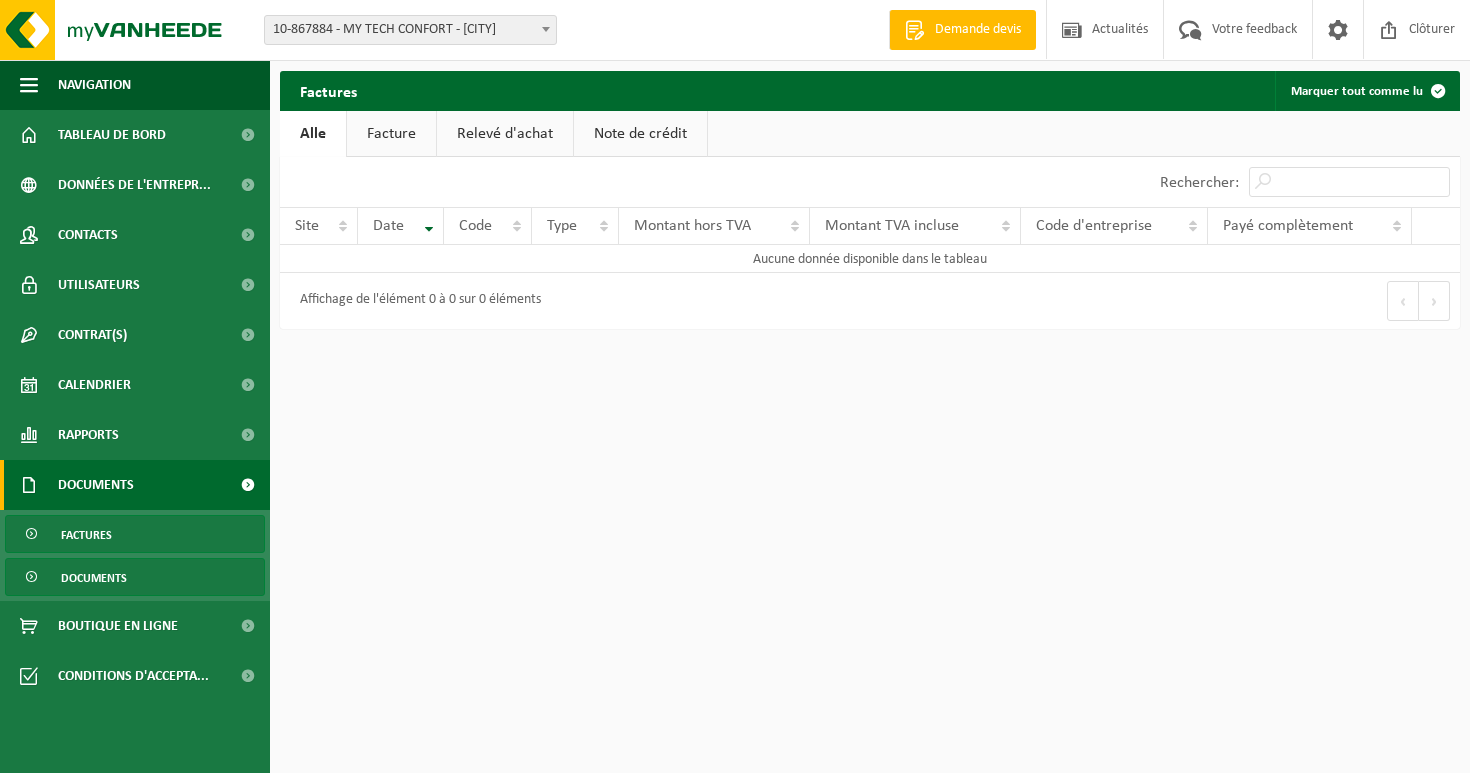 click on "Documents" at bounding box center [94, 578] 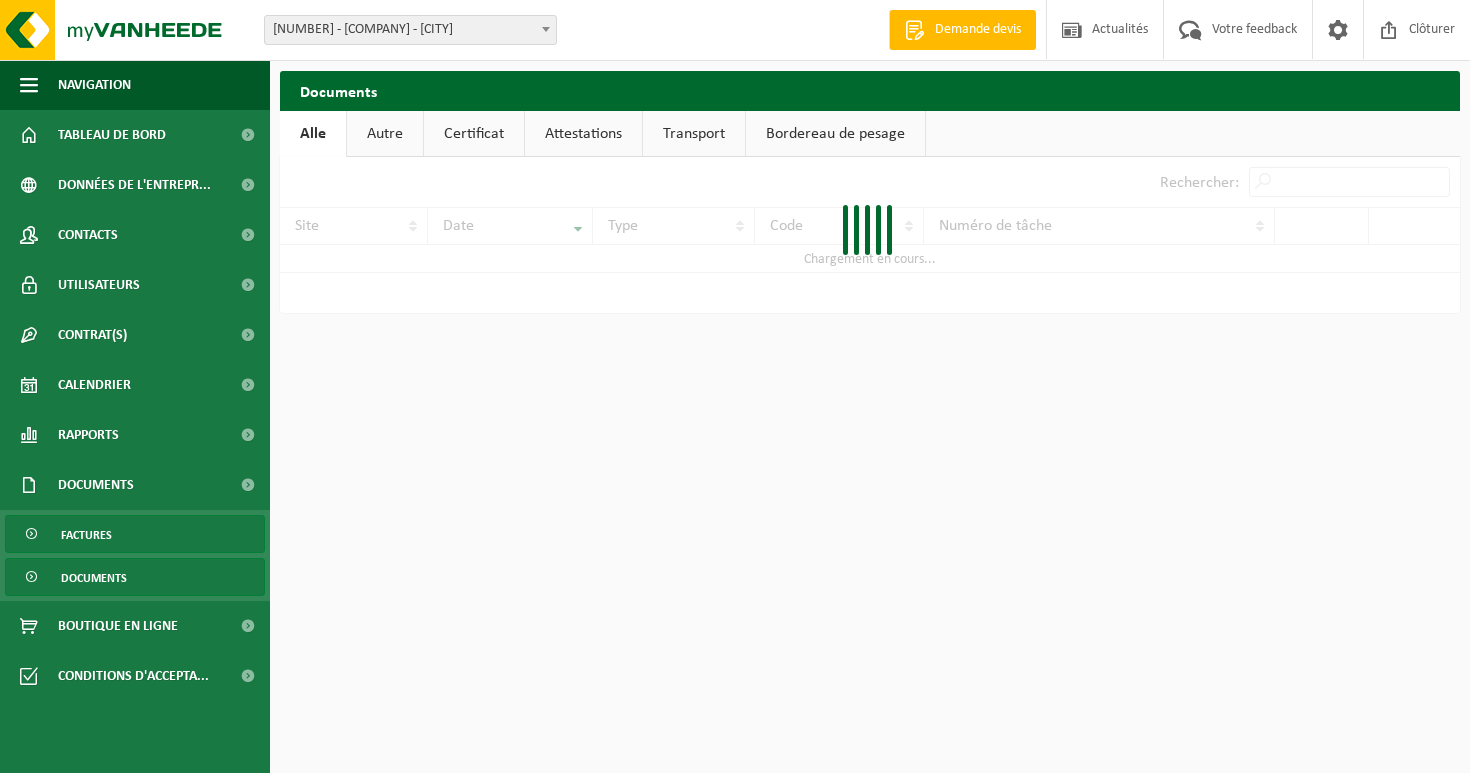 scroll, scrollTop: 0, scrollLeft: 0, axis: both 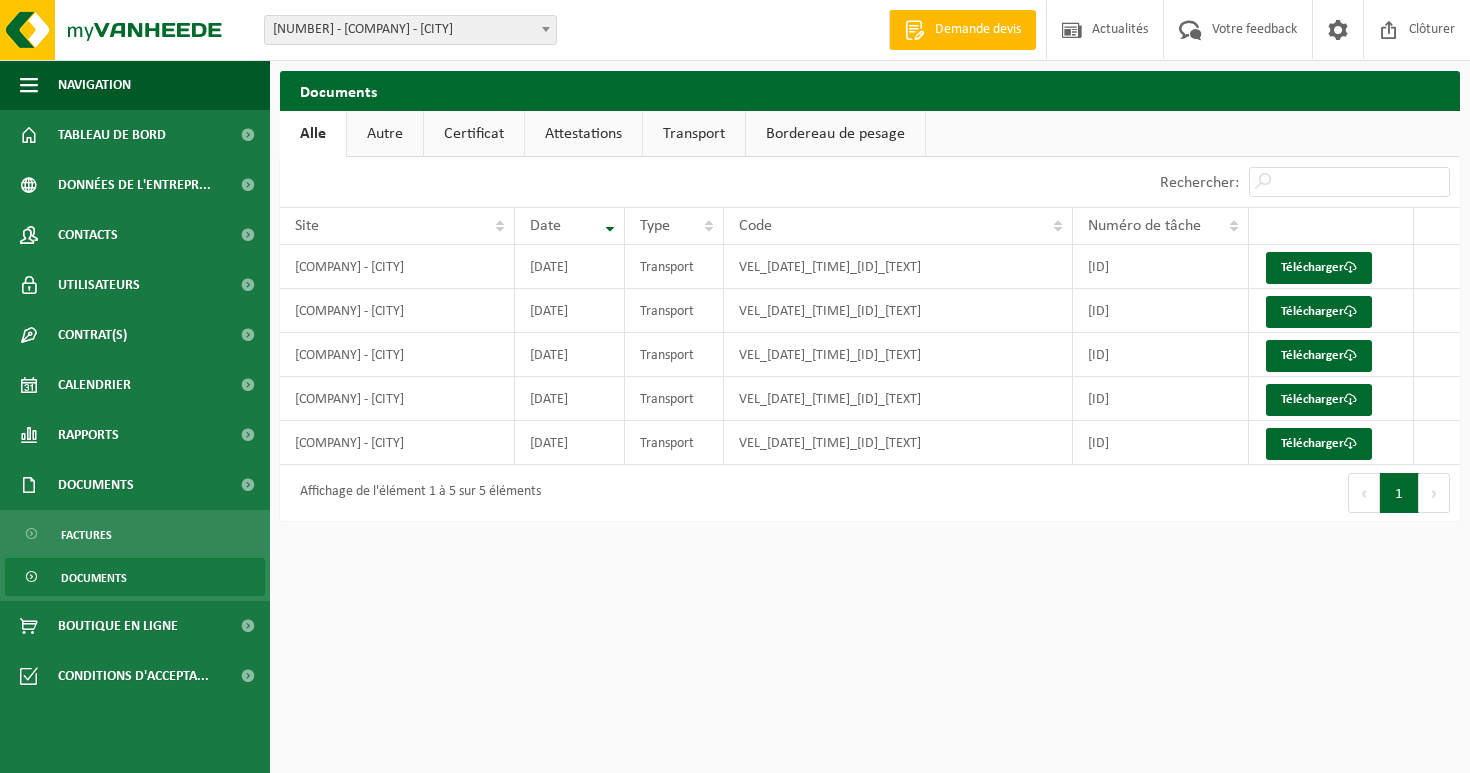 click on "Autre" at bounding box center [385, 134] 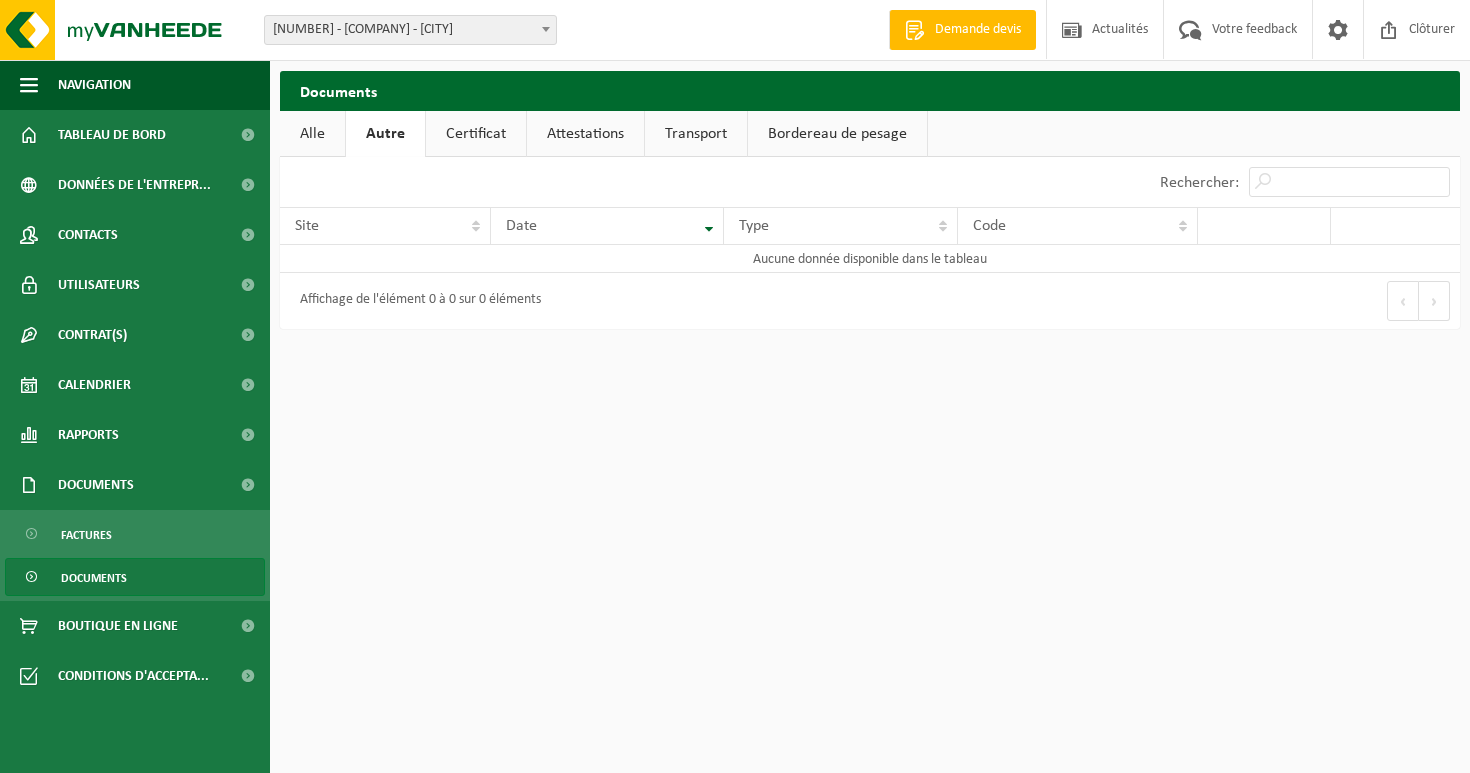 click on "Alle" at bounding box center (312, 134) 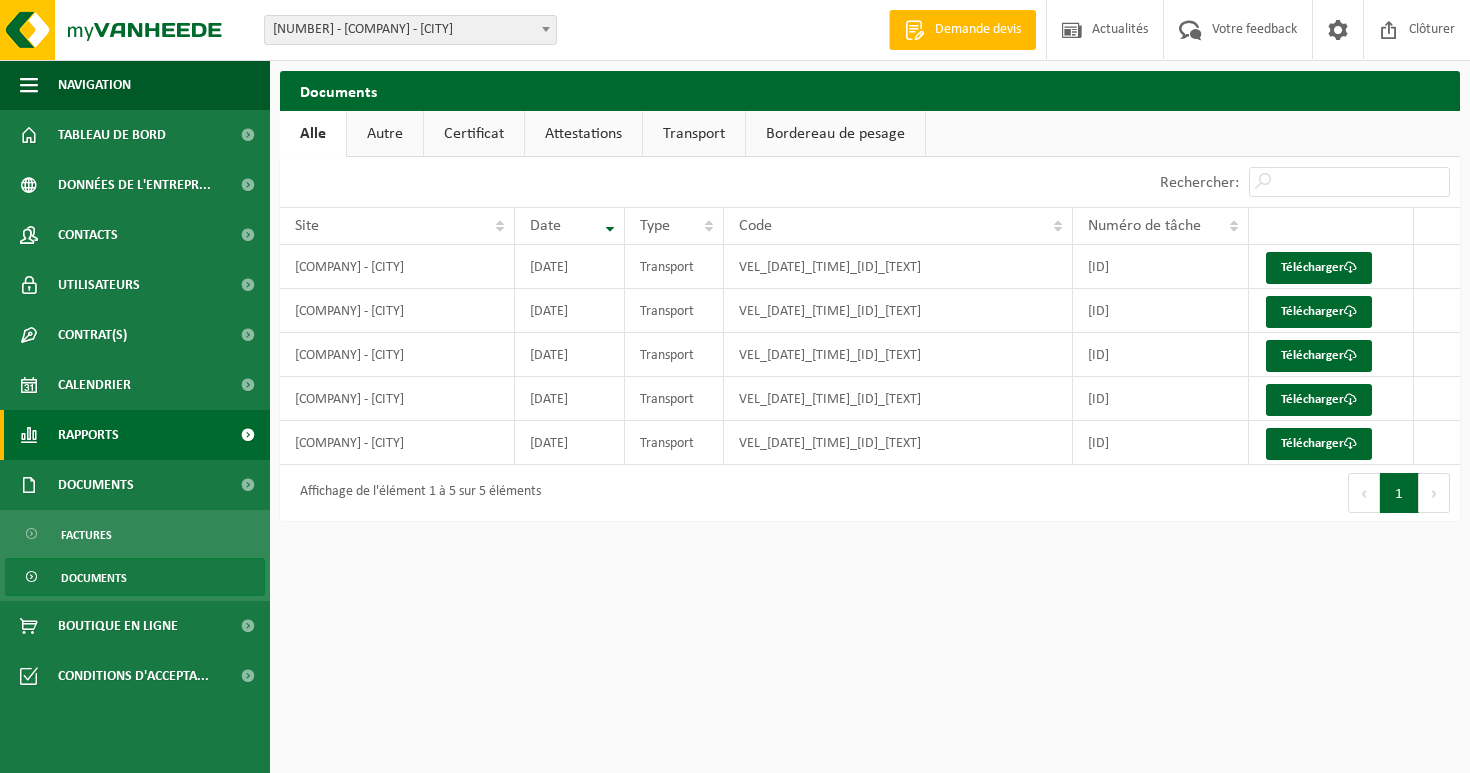 click on "Rapports" at bounding box center (135, 435) 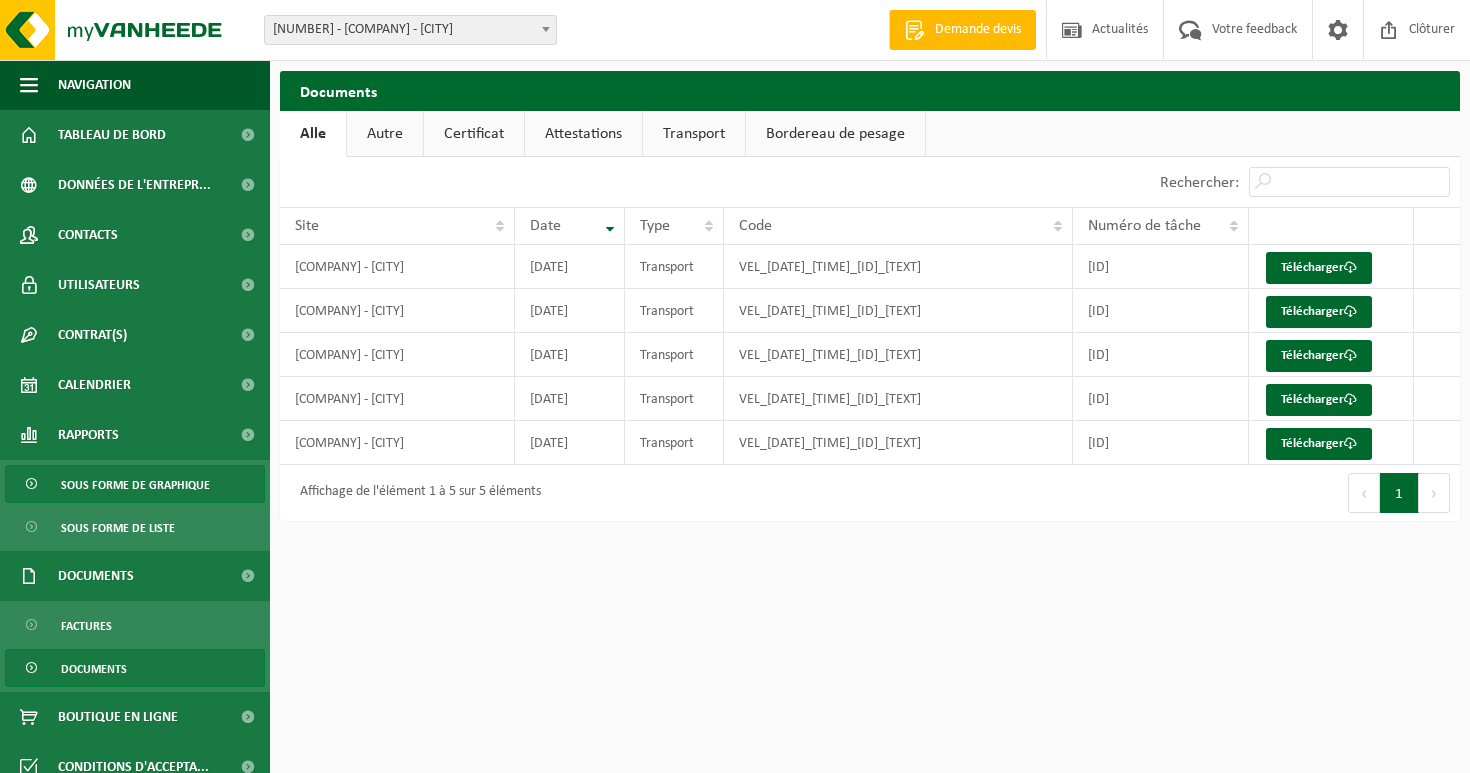 click on "Sous forme de graphique" at bounding box center [135, 485] 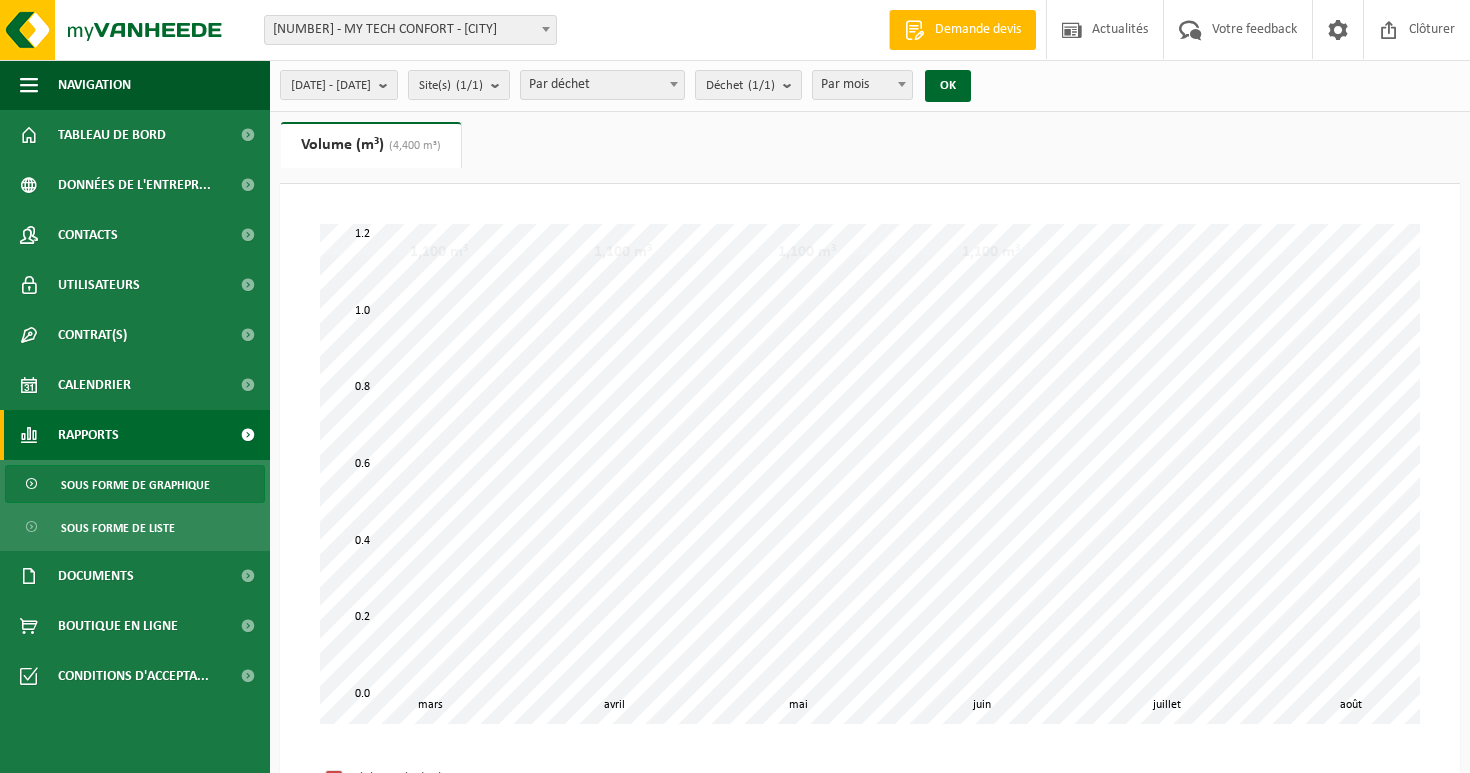 scroll, scrollTop: 0, scrollLeft: 0, axis: both 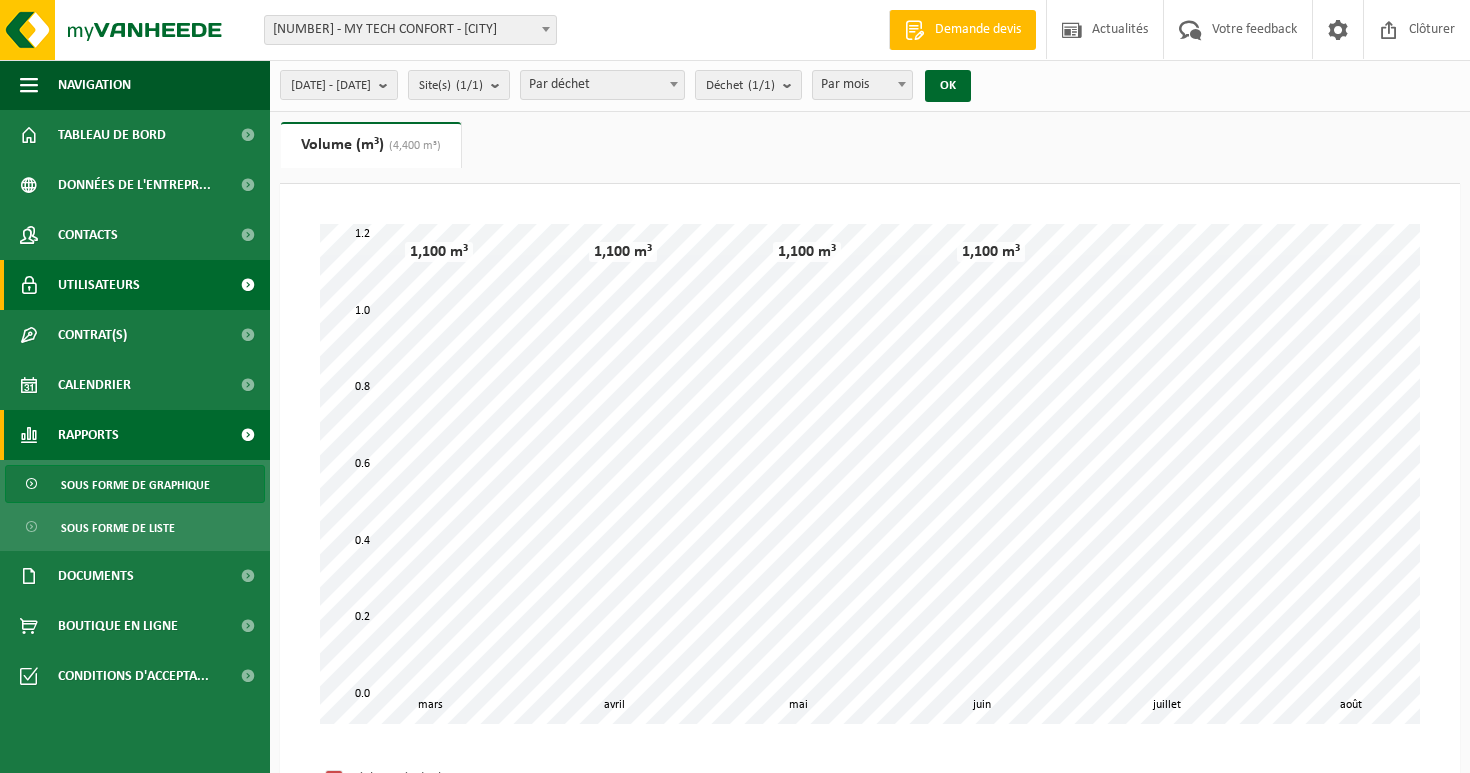 click on "Utilisateurs" at bounding box center (99, 285) 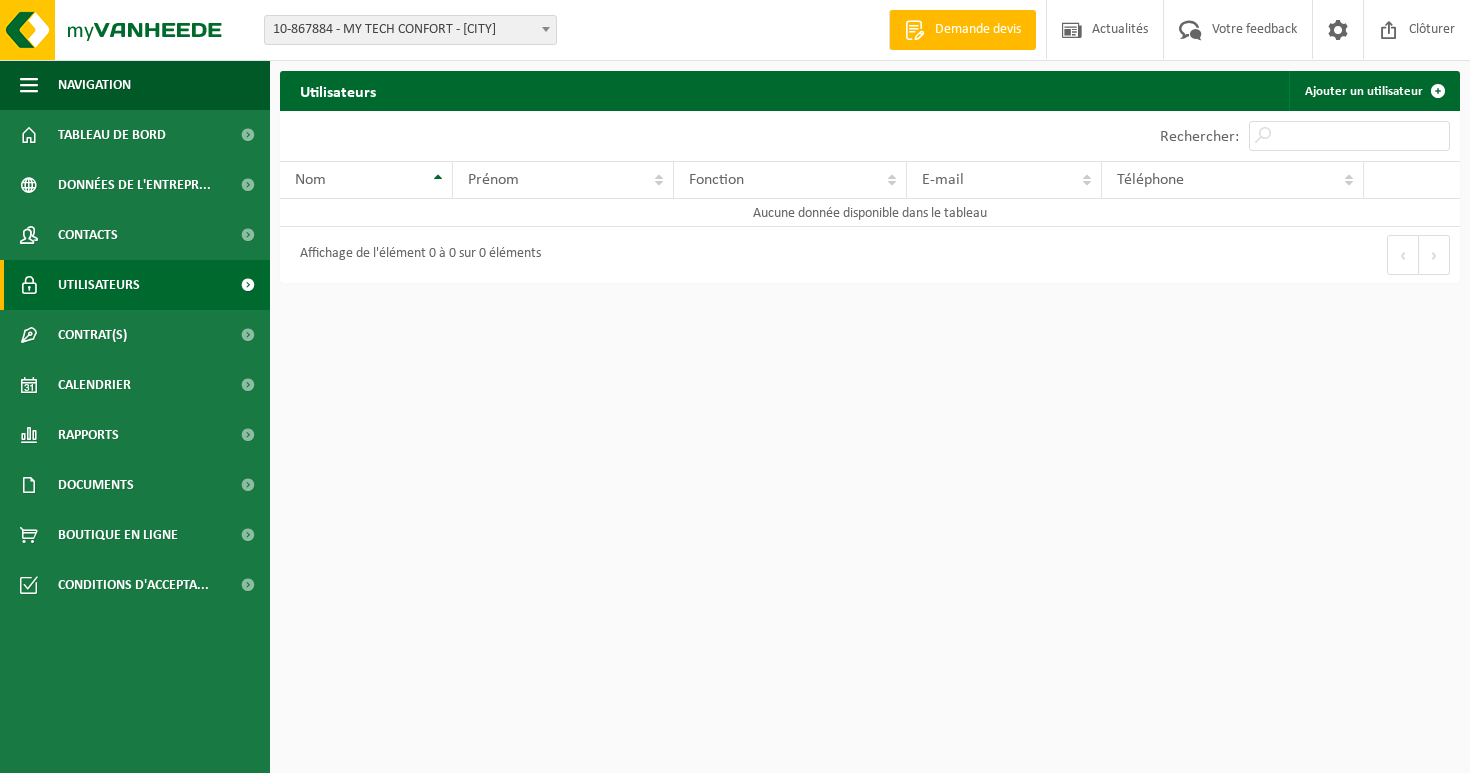 scroll, scrollTop: 0, scrollLeft: 0, axis: both 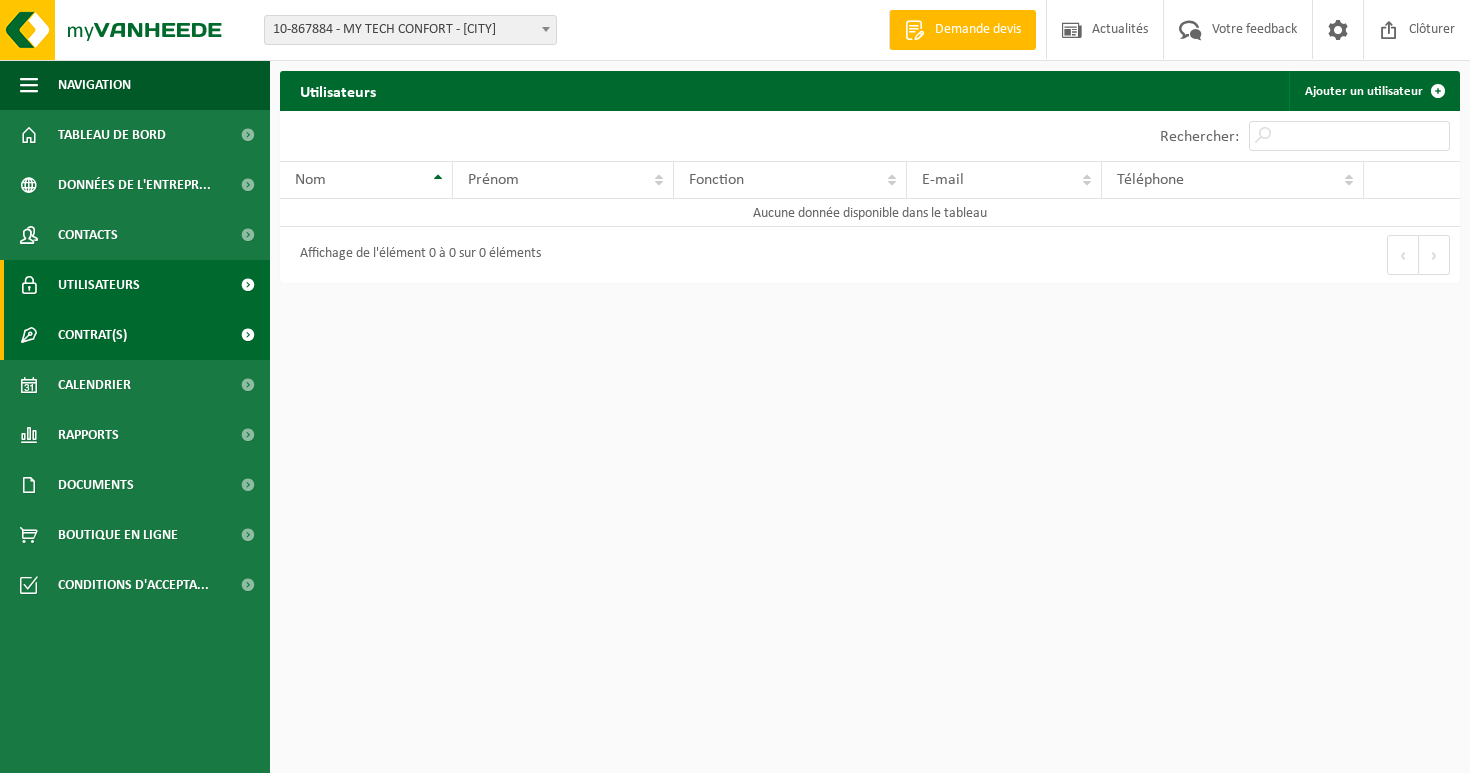 click on "Contrat(s)" at bounding box center (92, 335) 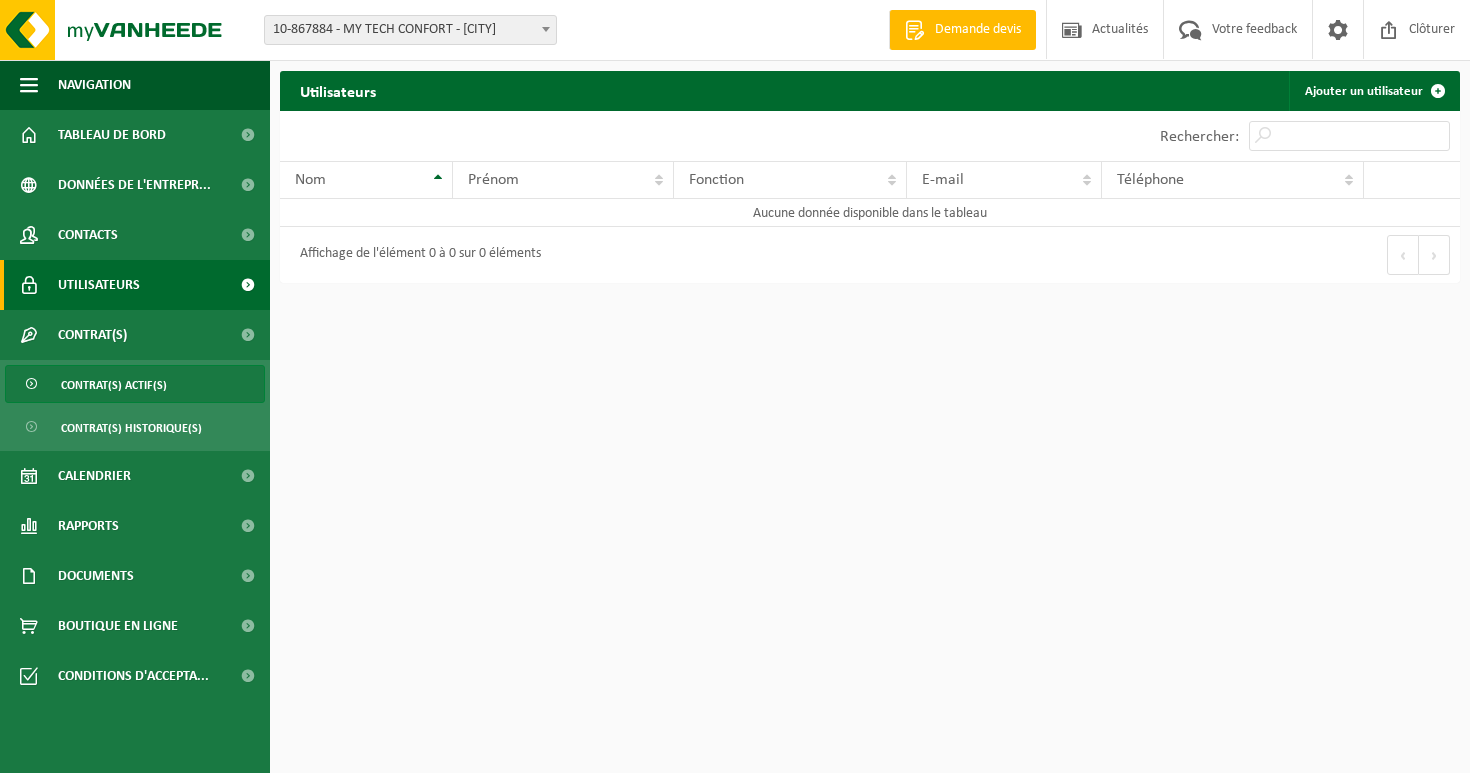 click on "Contrat(s) actif(s)" at bounding box center [114, 385] 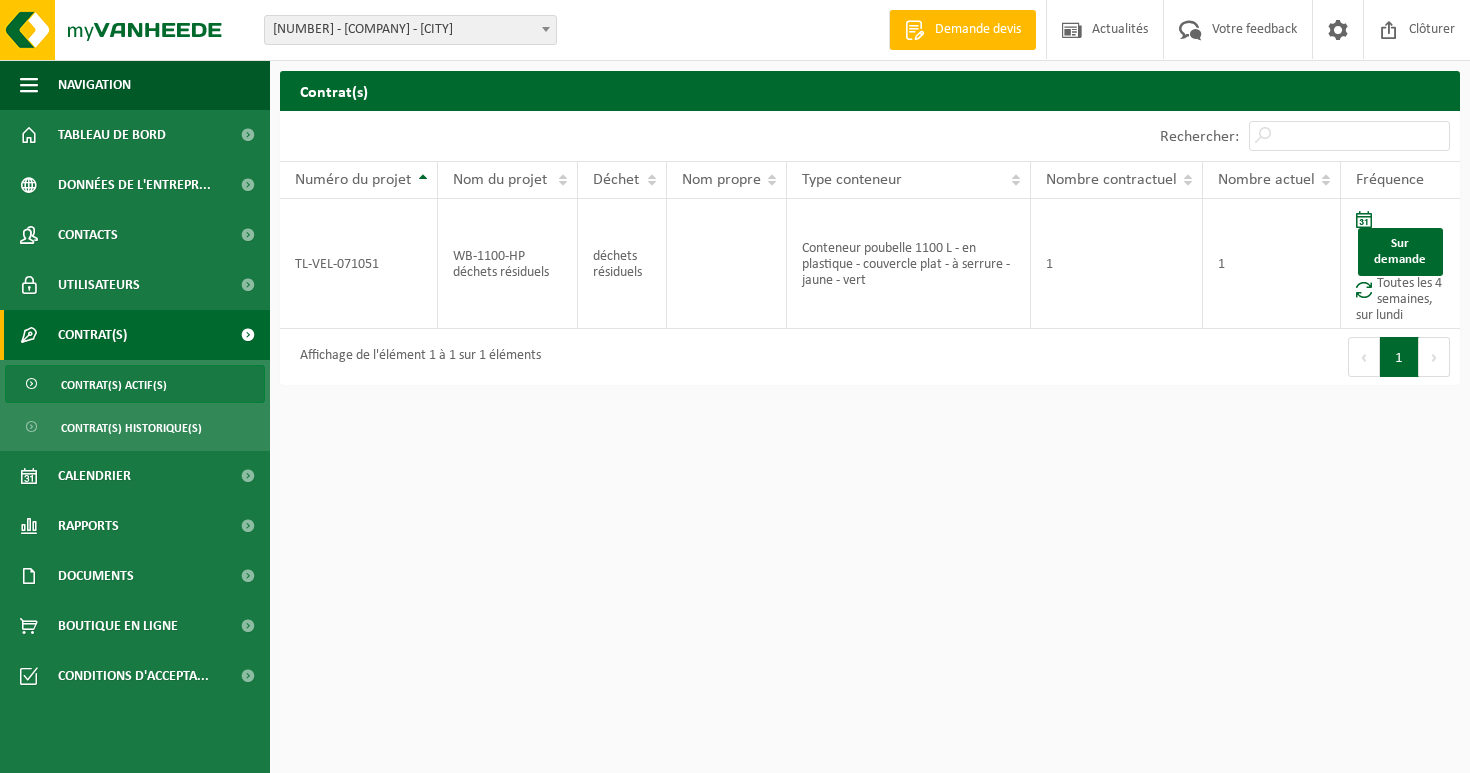 scroll, scrollTop: 0, scrollLeft: 0, axis: both 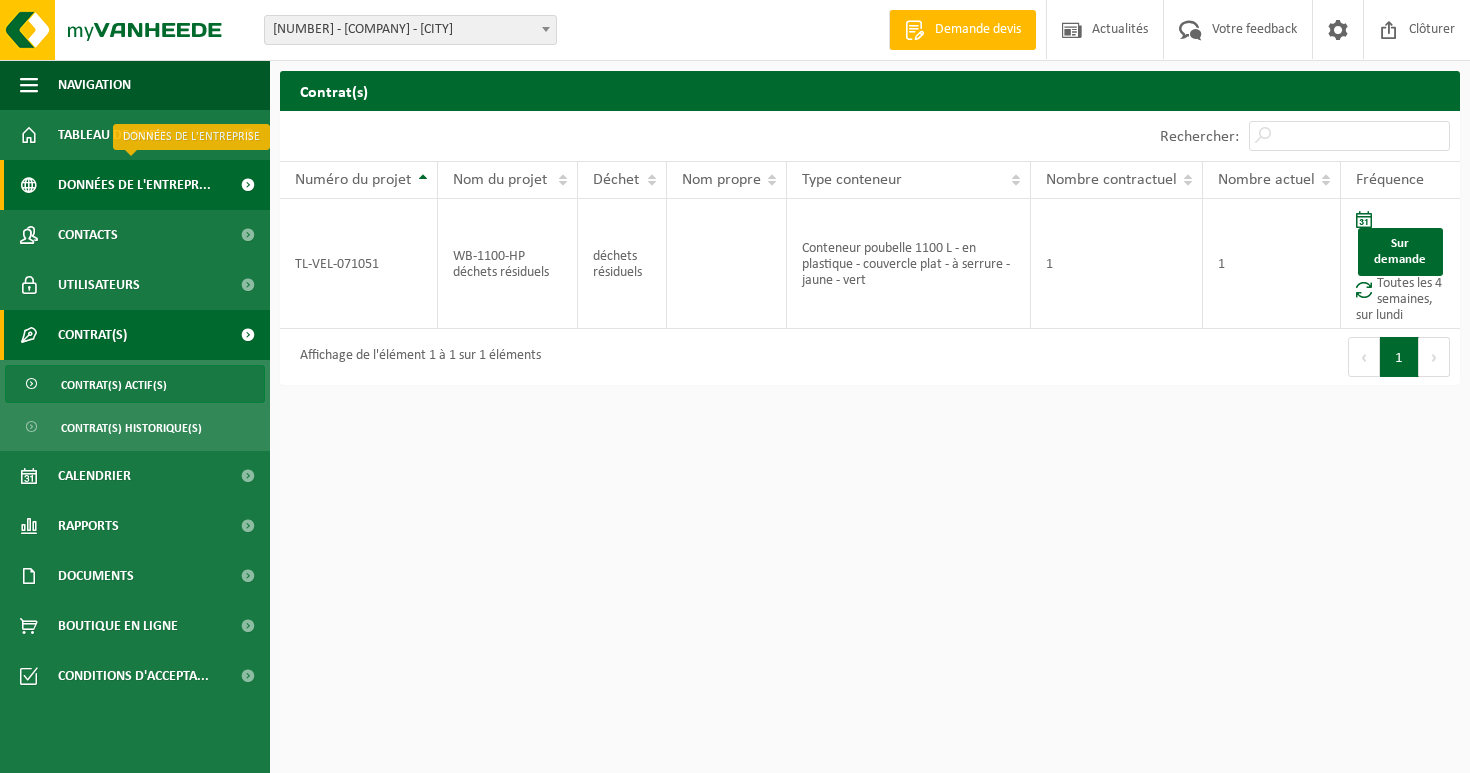 click on "Données de l'entrepr..." at bounding box center (134, 185) 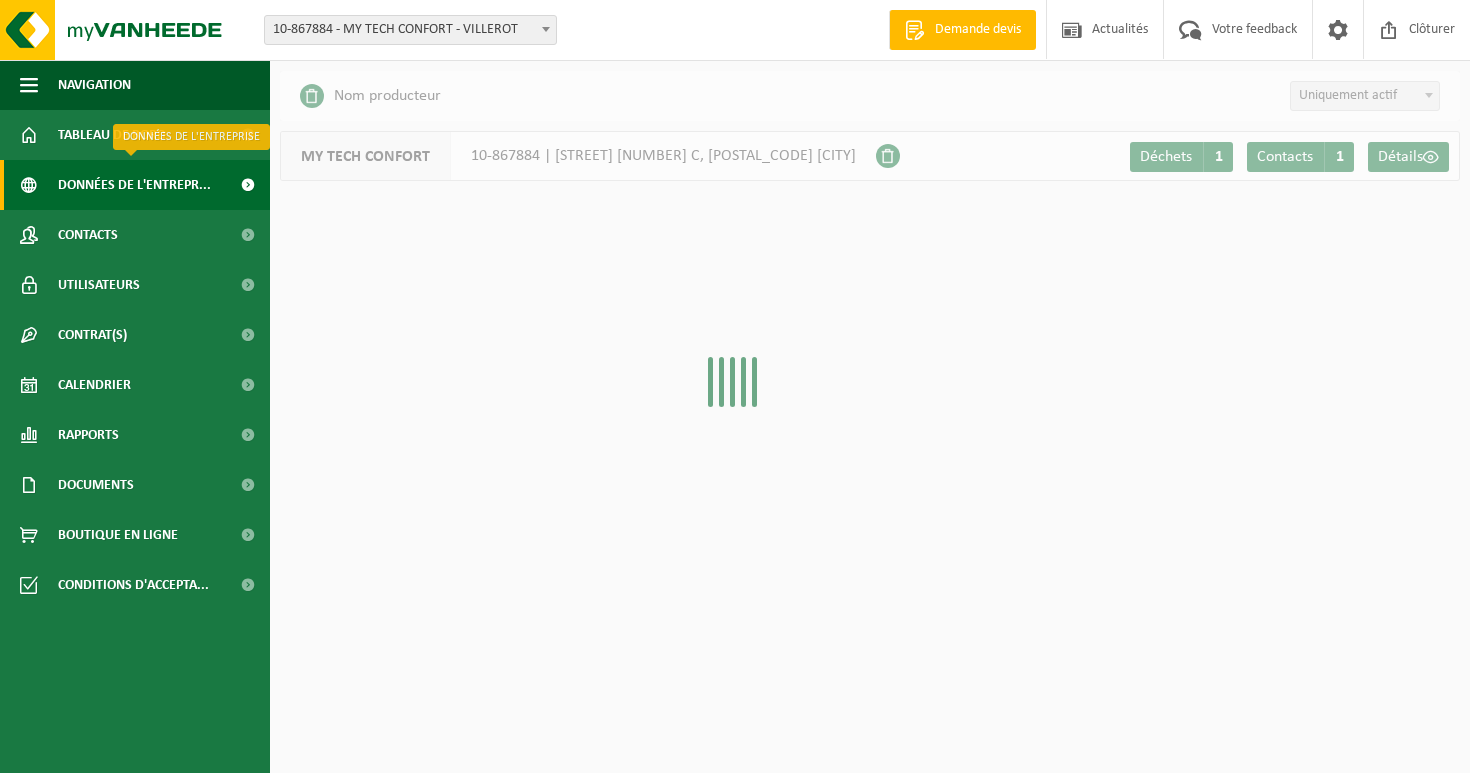 scroll, scrollTop: 0, scrollLeft: 0, axis: both 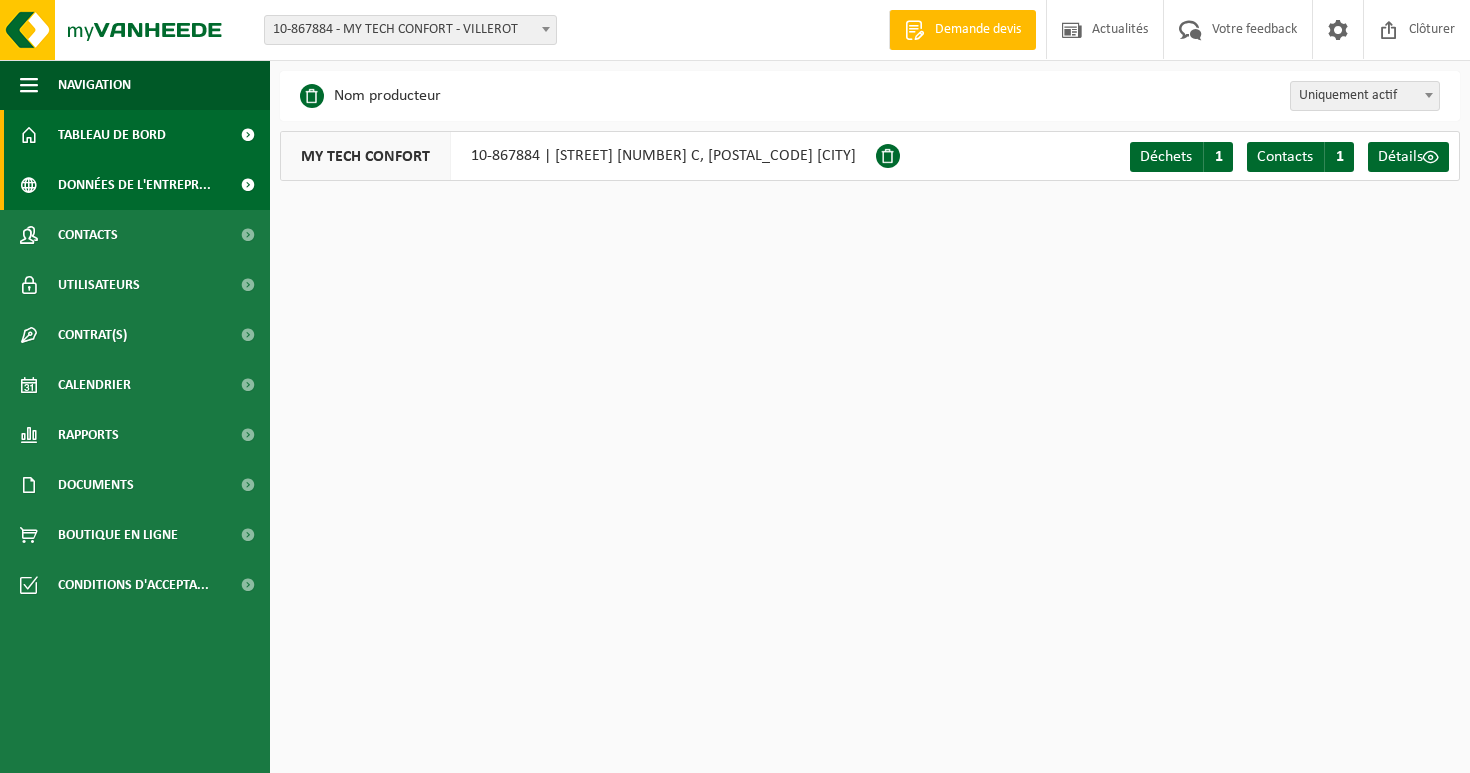 click on "Tableau de bord" at bounding box center [112, 135] 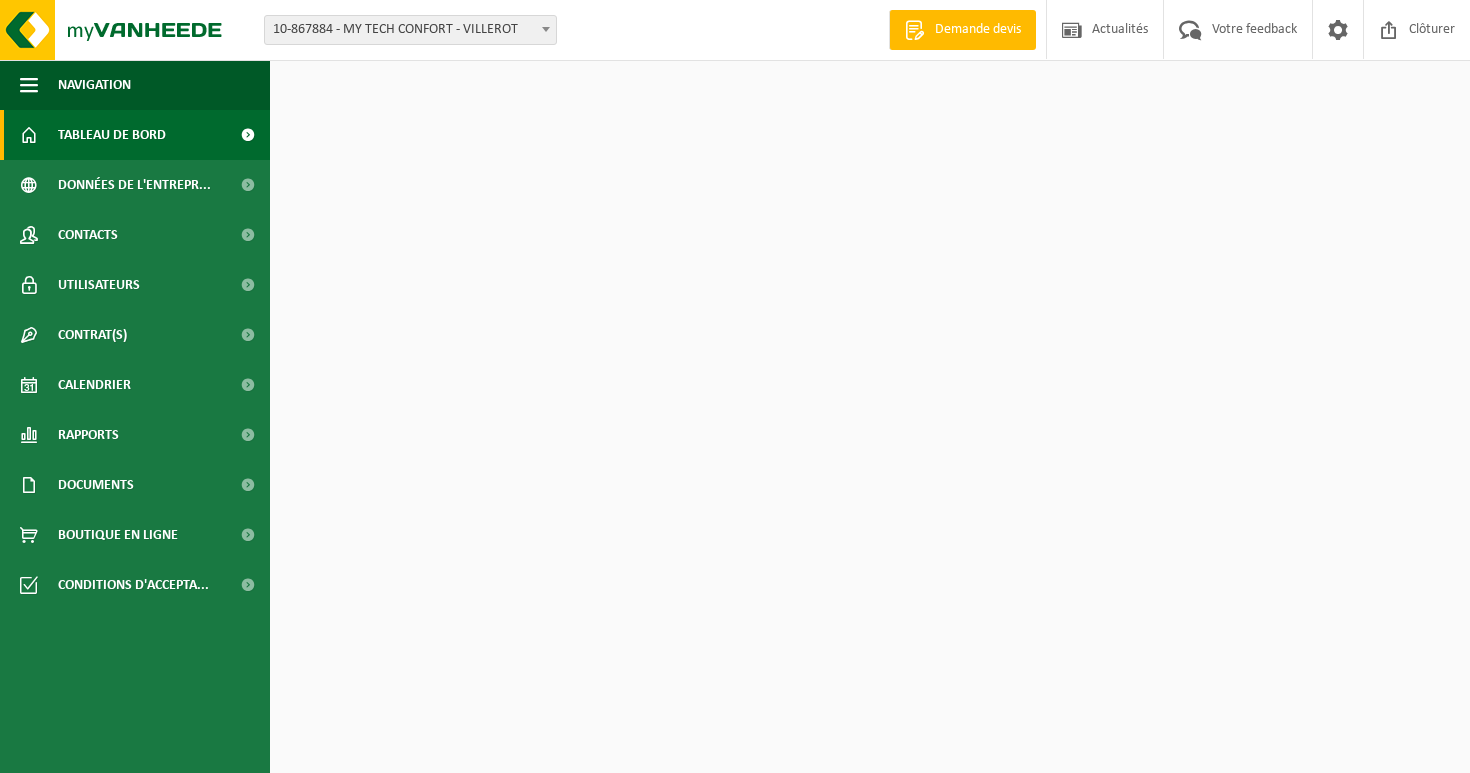 scroll, scrollTop: 0, scrollLeft: 0, axis: both 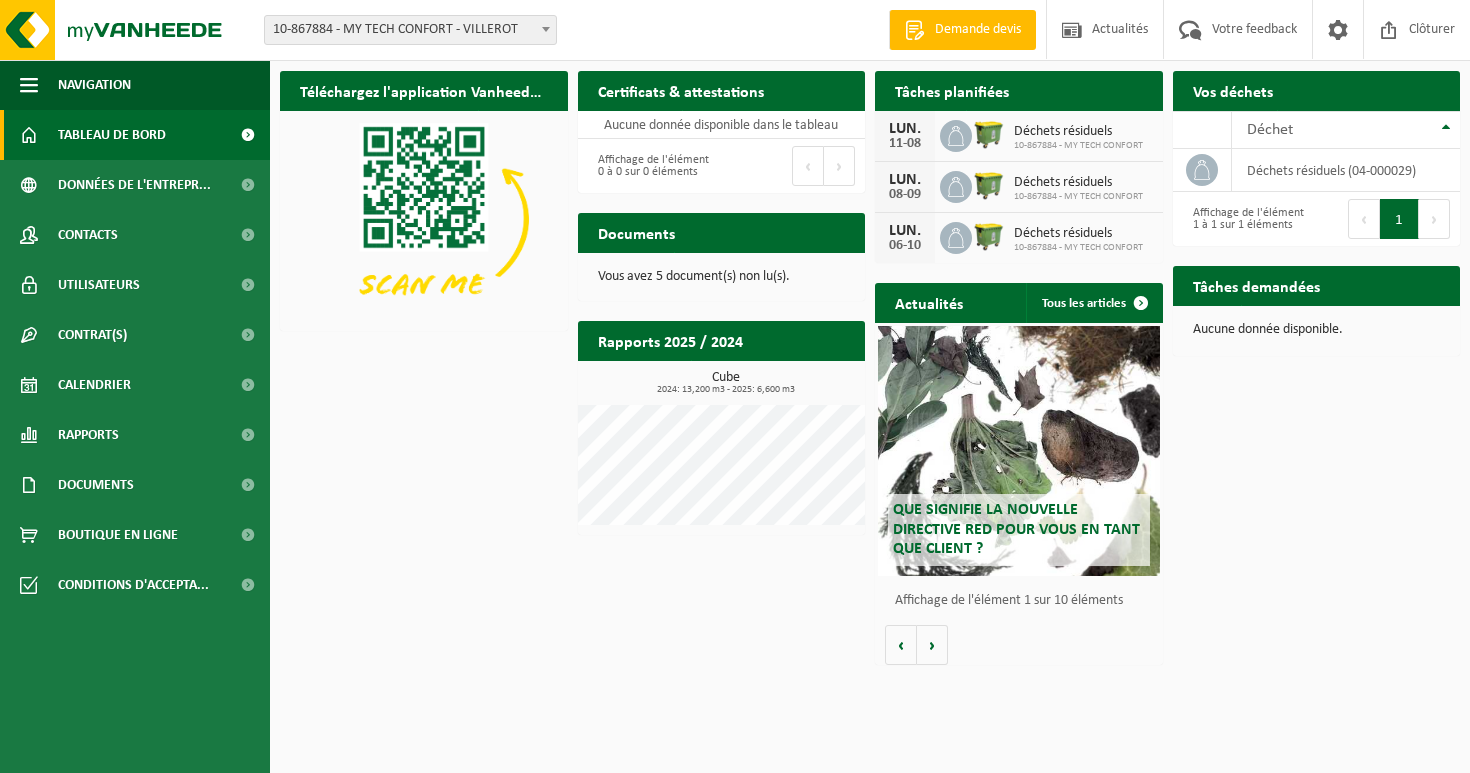 click on "Tableau de bord" at bounding box center (112, 135) 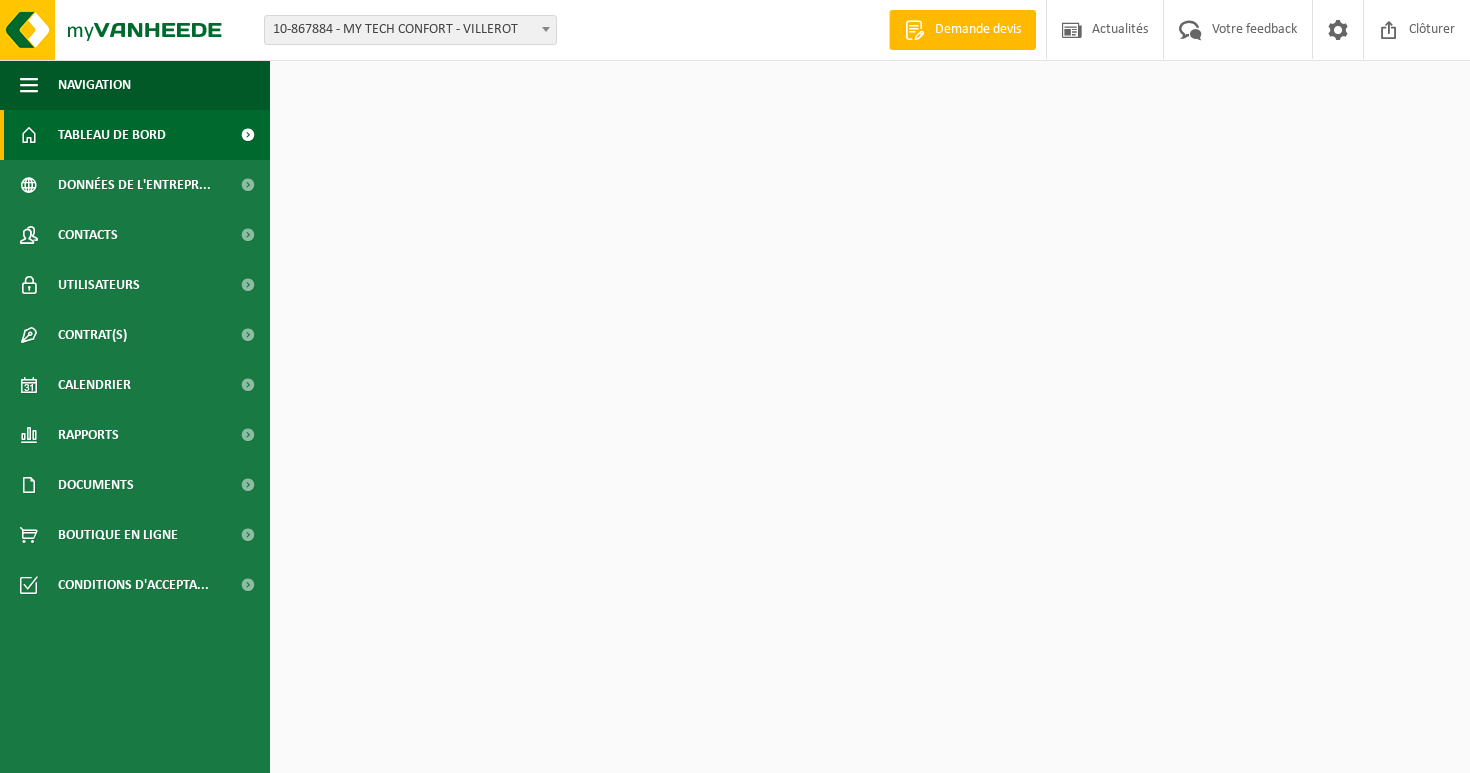 scroll, scrollTop: 0, scrollLeft: 0, axis: both 